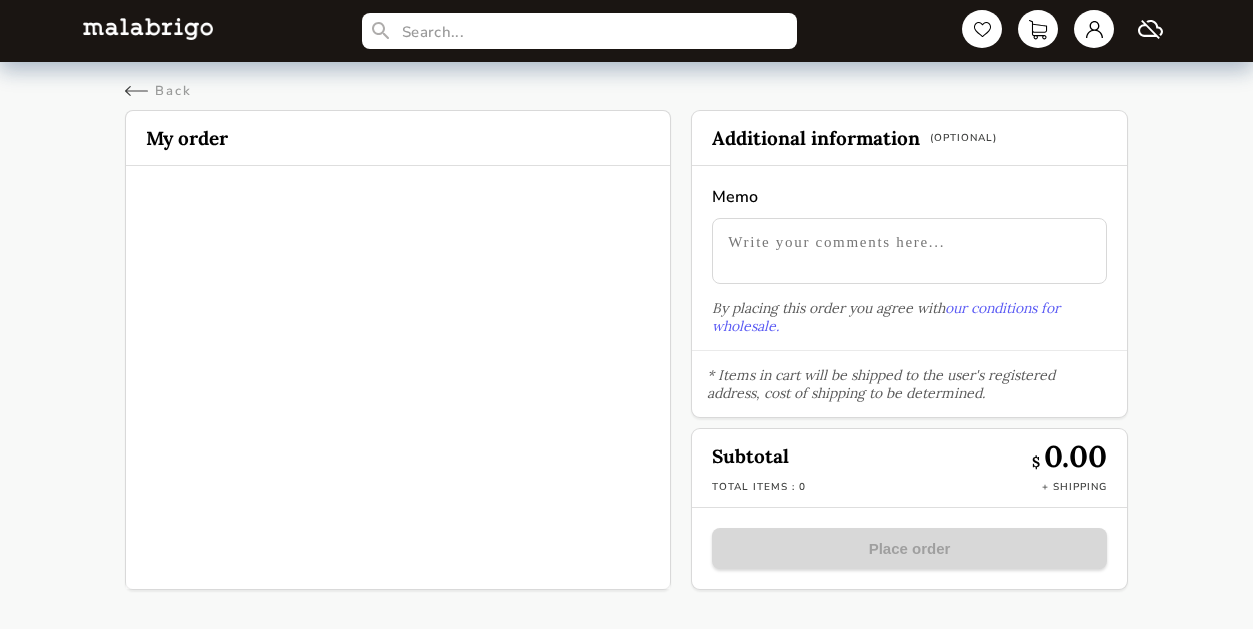 scroll, scrollTop: 0, scrollLeft: 0, axis: both 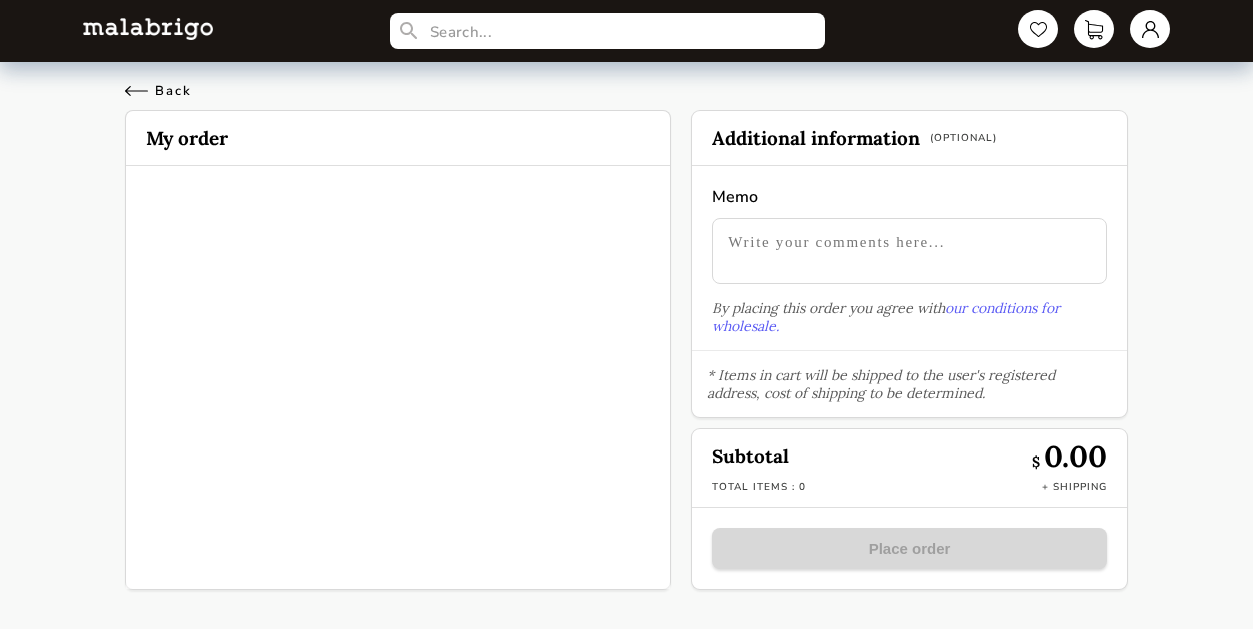 click on "Back" at bounding box center (158, 91) 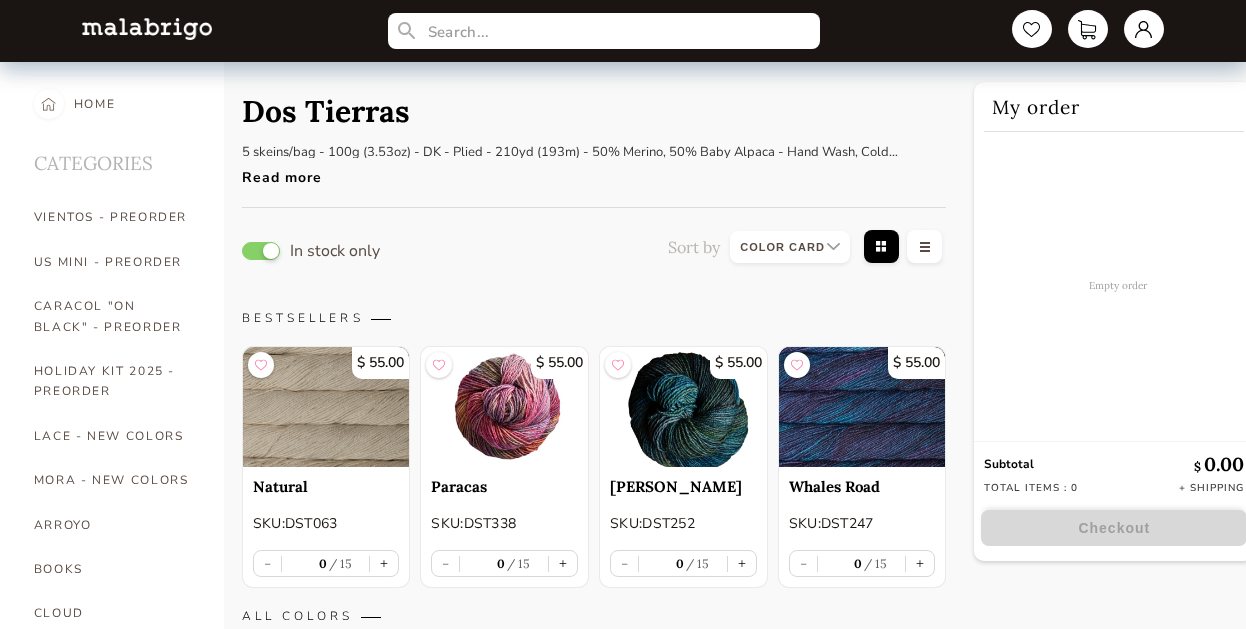 select on "INDEX" 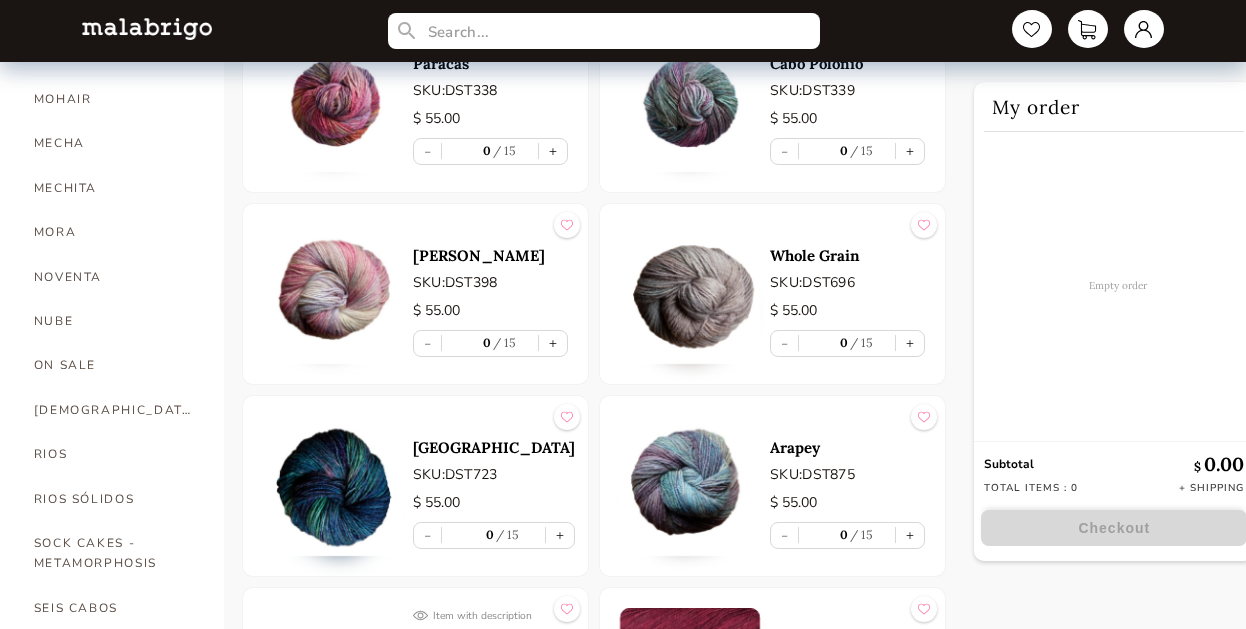 scroll, scrollTop: 829, scrollLeft: 0, axis: vertical 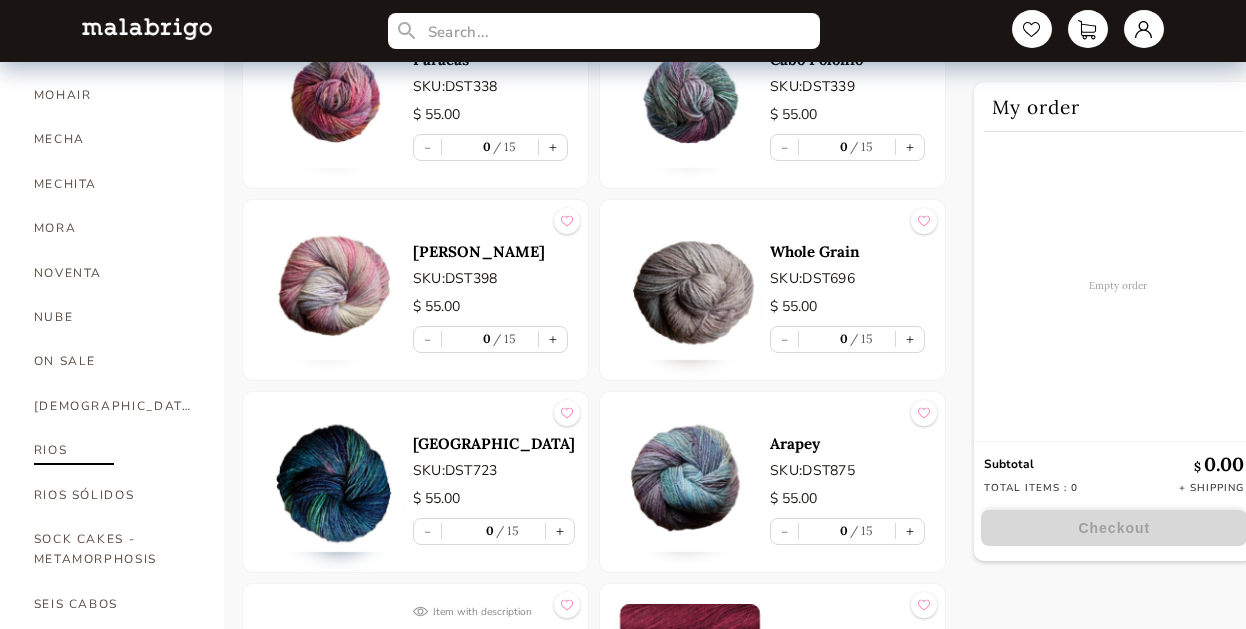 click on "RIOS" at bounding box center (114, 450) 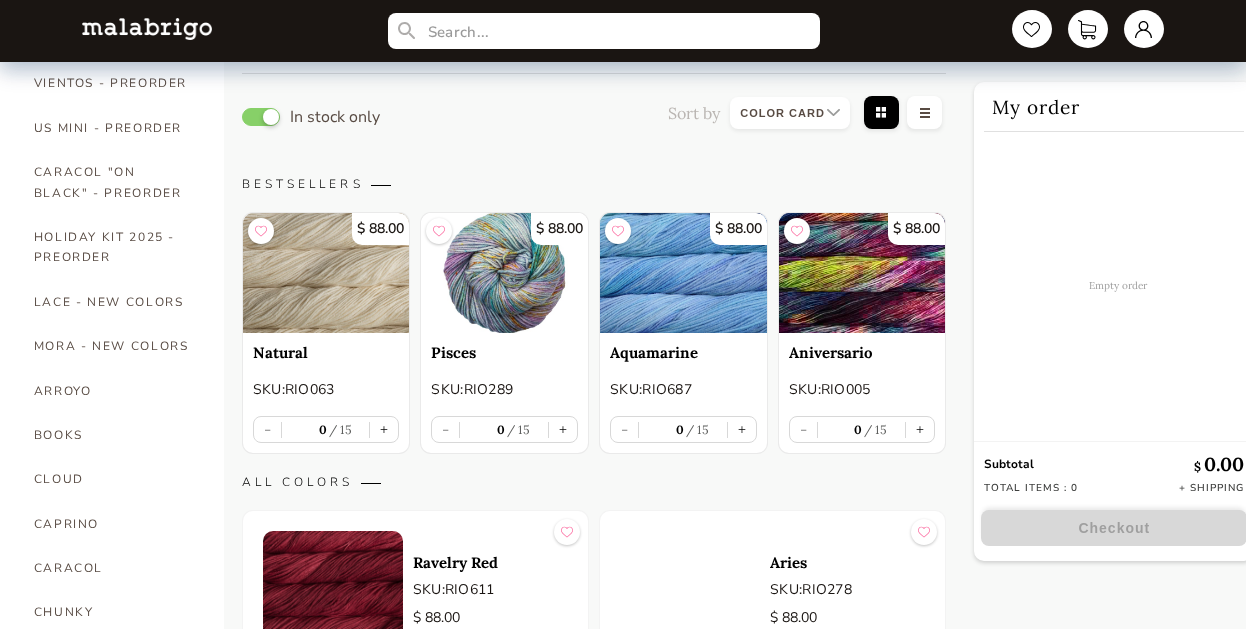 scroll, scrollTop: 0, scrollLeft: 0, axis: both 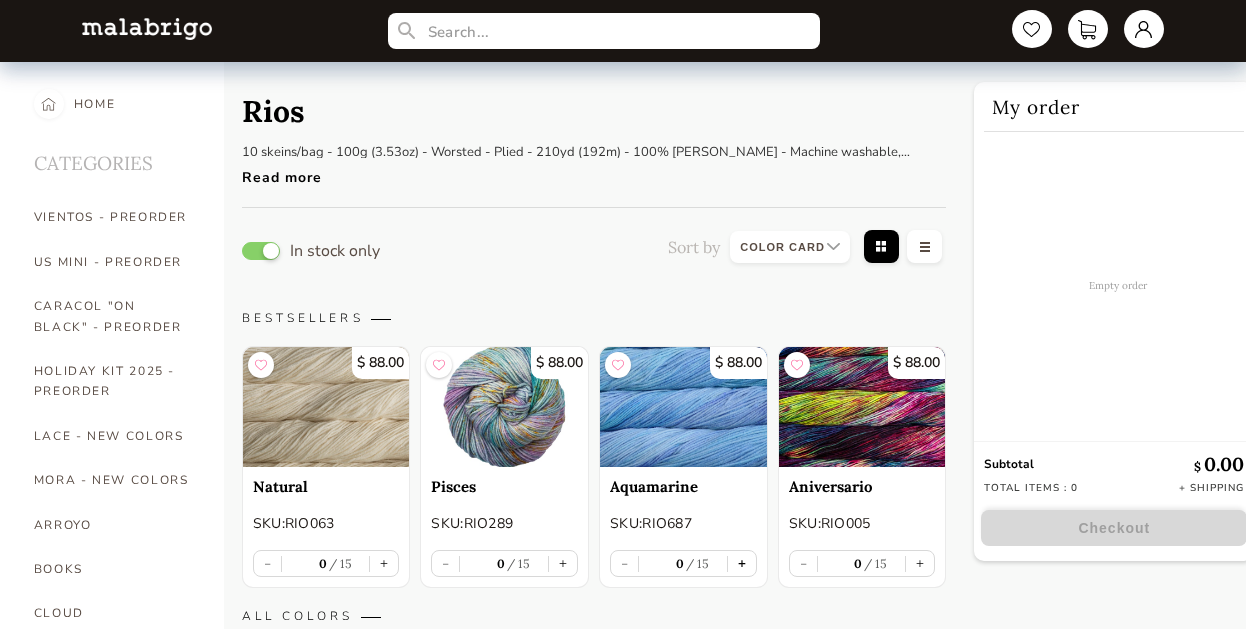 click on "+" at bounding box center [742, 563] 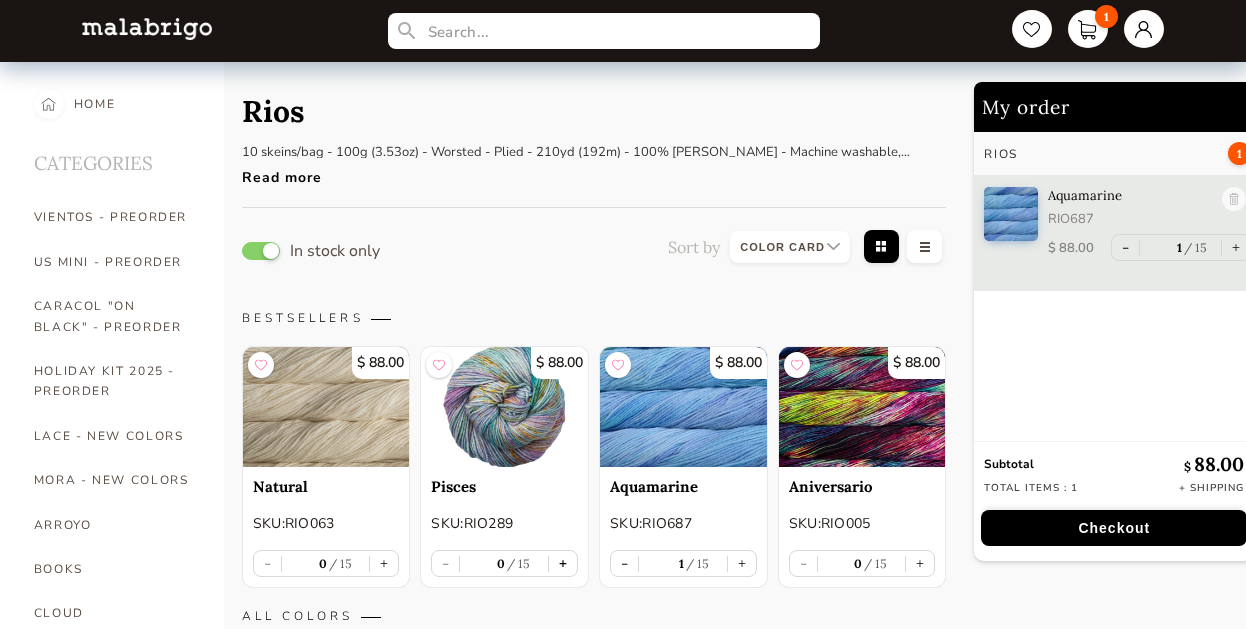 click on "+" at bounding box center [563, 563] 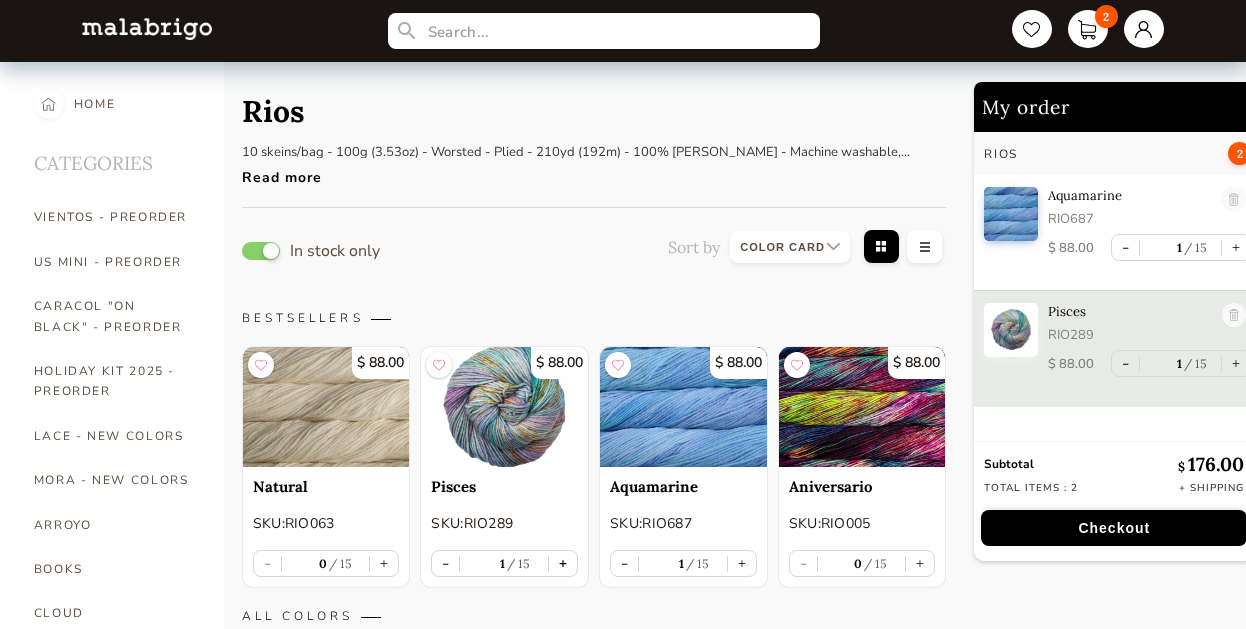 type on "1" 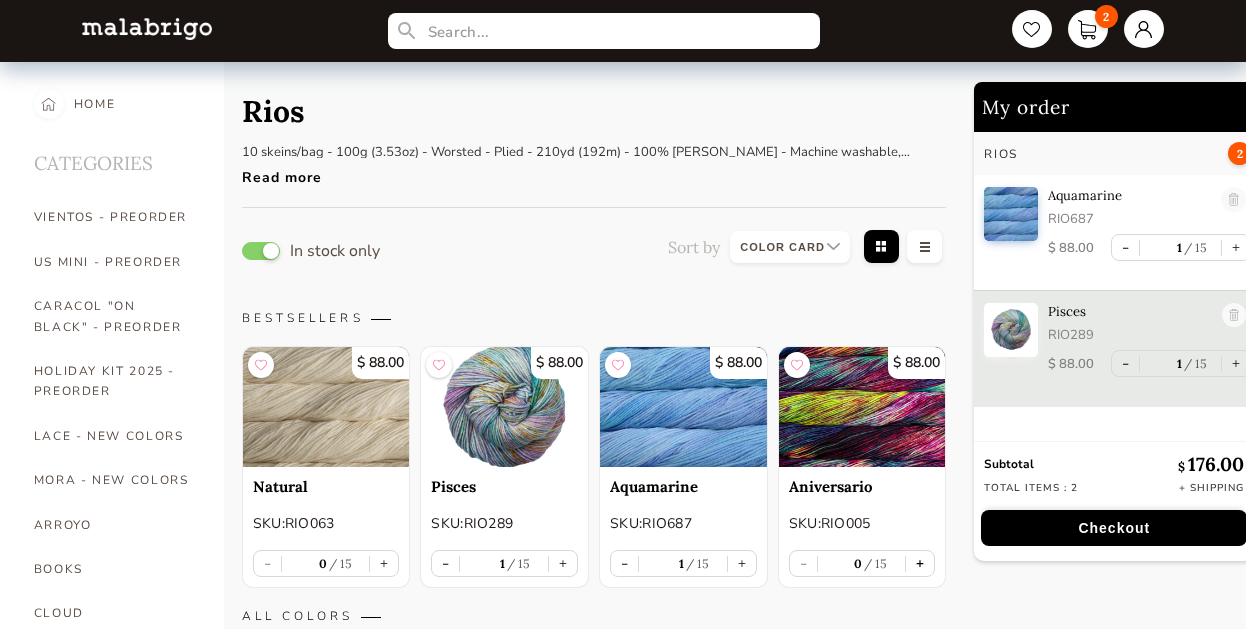 click on "+" at bounding box center (920, 563) 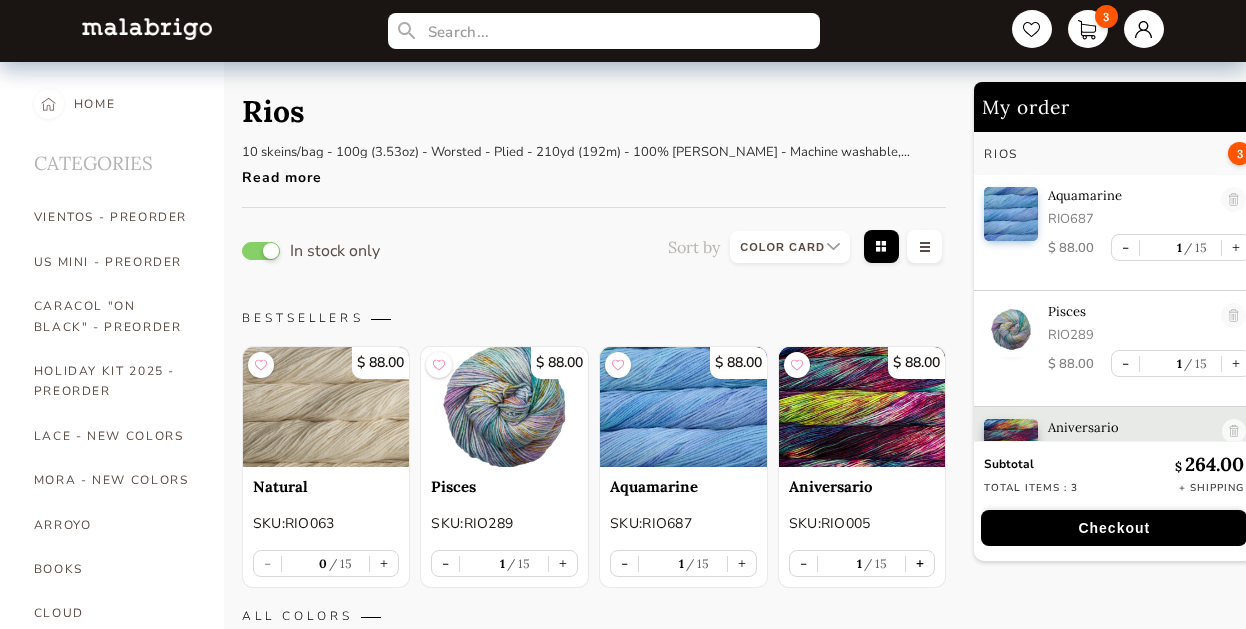 scroll, scrollTop: 7, scrollLeft: 0, axis: vertical 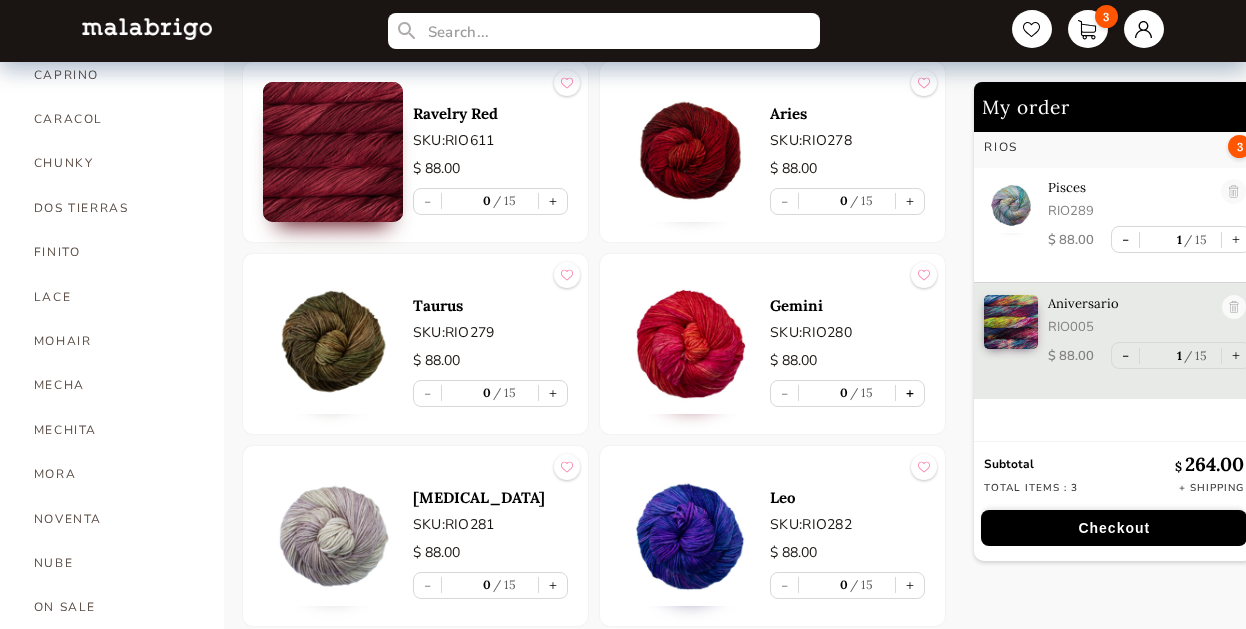 click on "+" at bounding box center [910, 393] 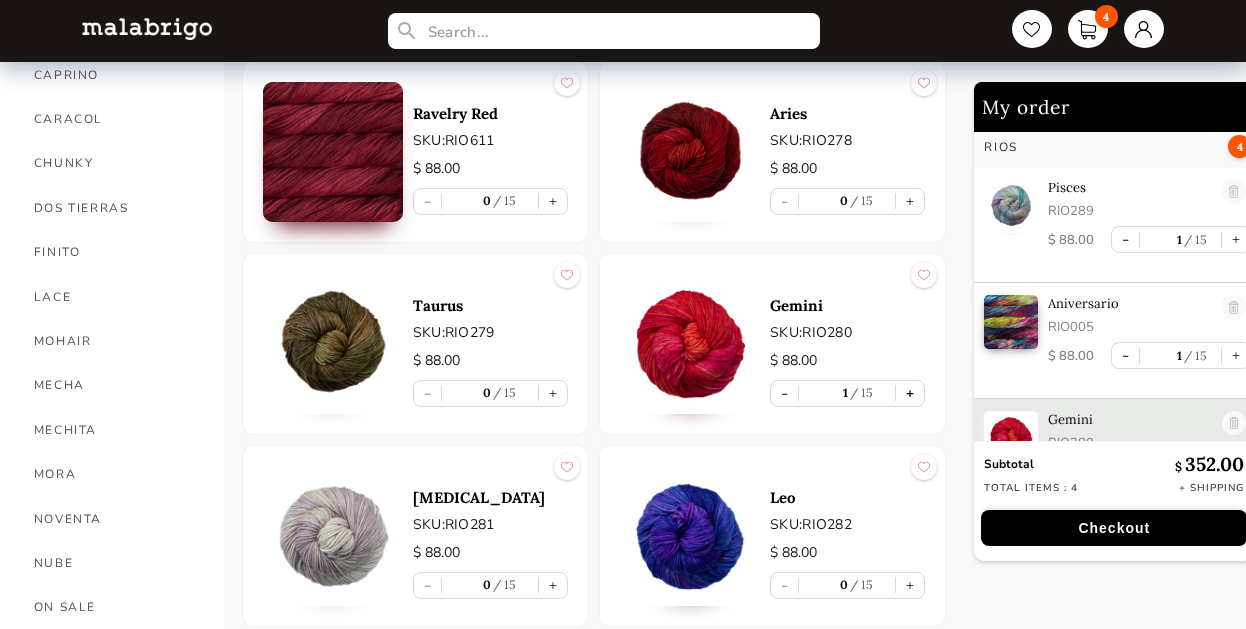 scroll, scrollTop: 173, scrollLeft: 0, axis: vertical 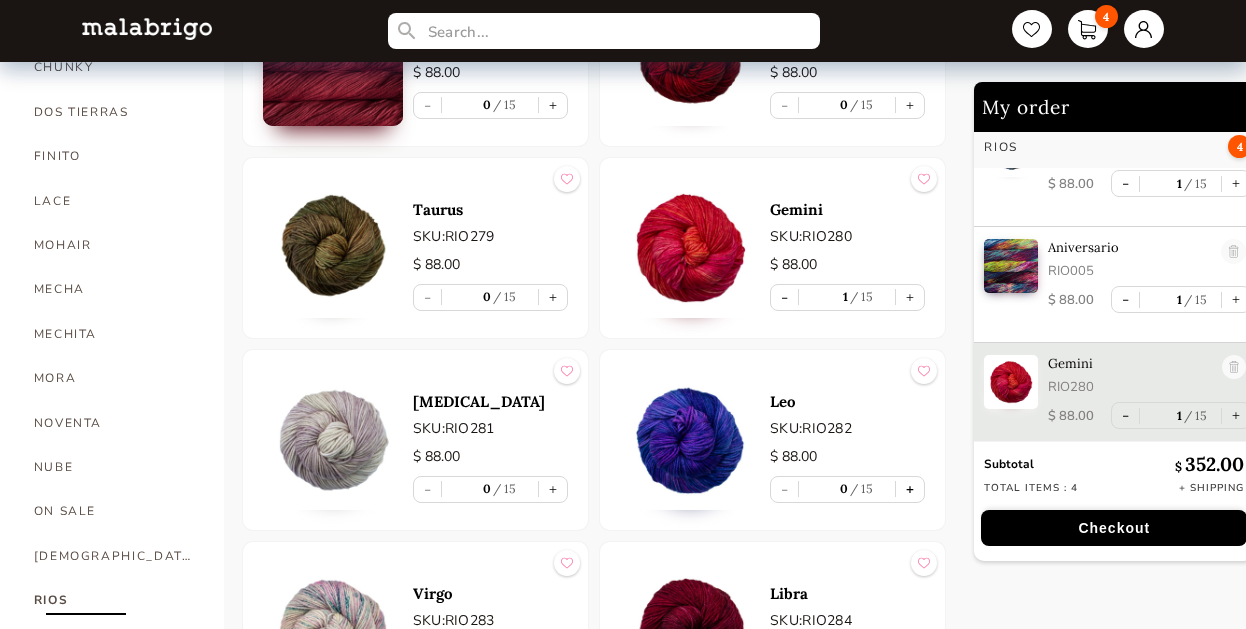 click on "+" at bounding box center [910, 489] 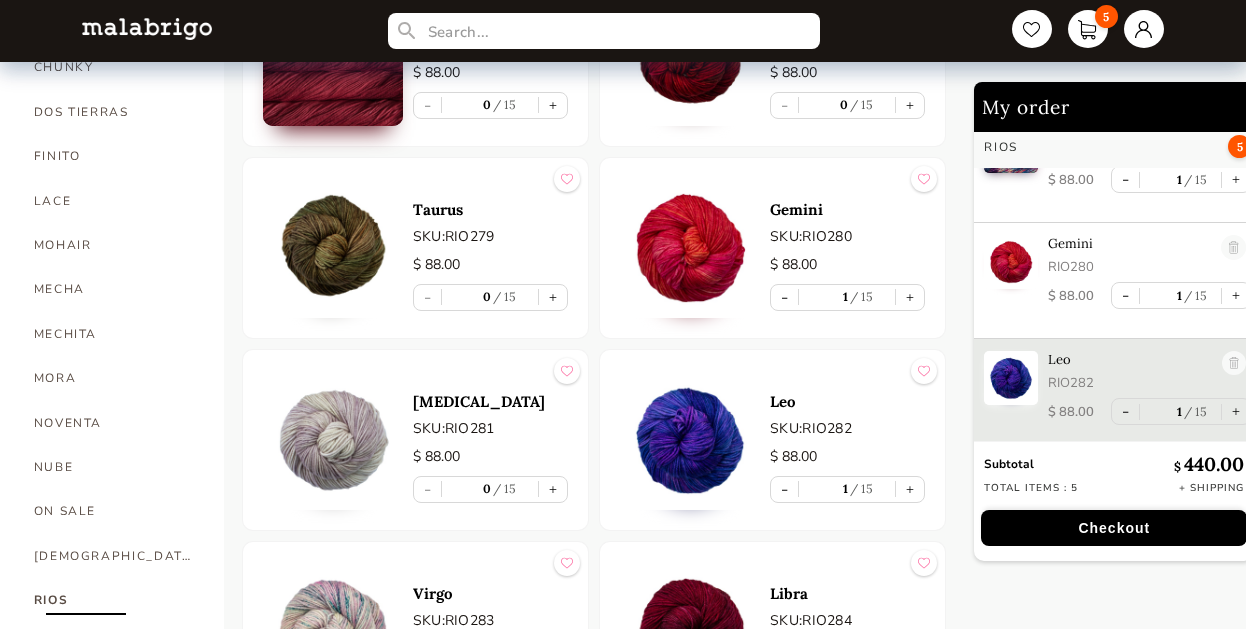 scroll, scrollTop: 296, scrollLeft: 0, axis: vertical 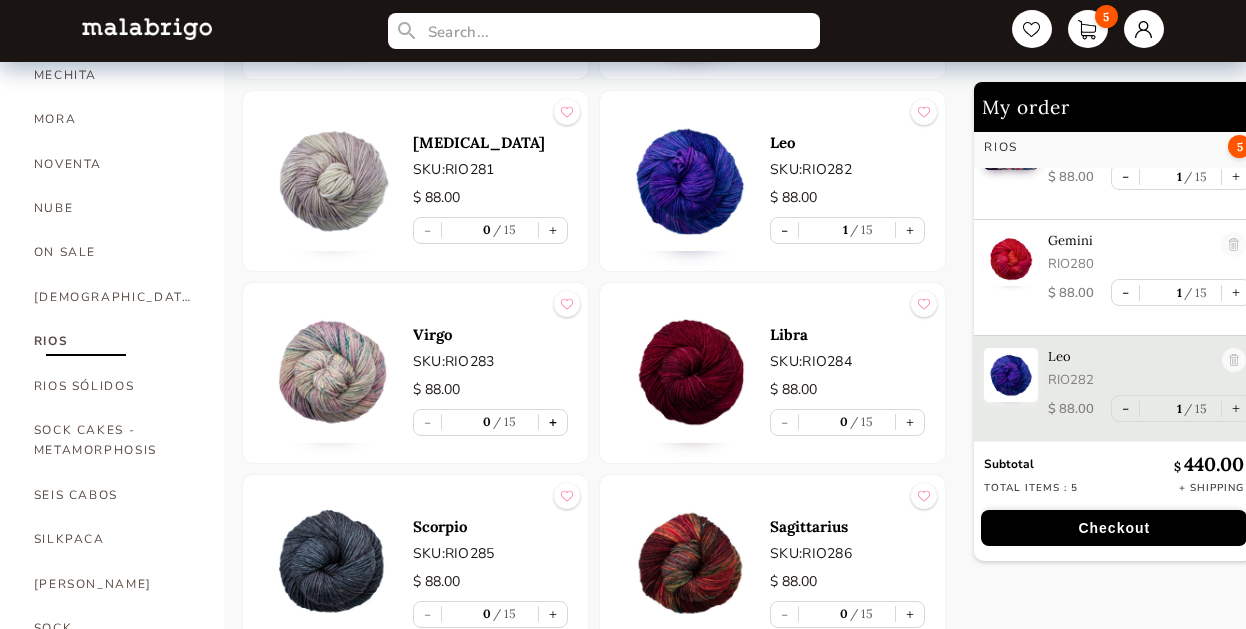 click on "+" at bounding box center (553, 422) 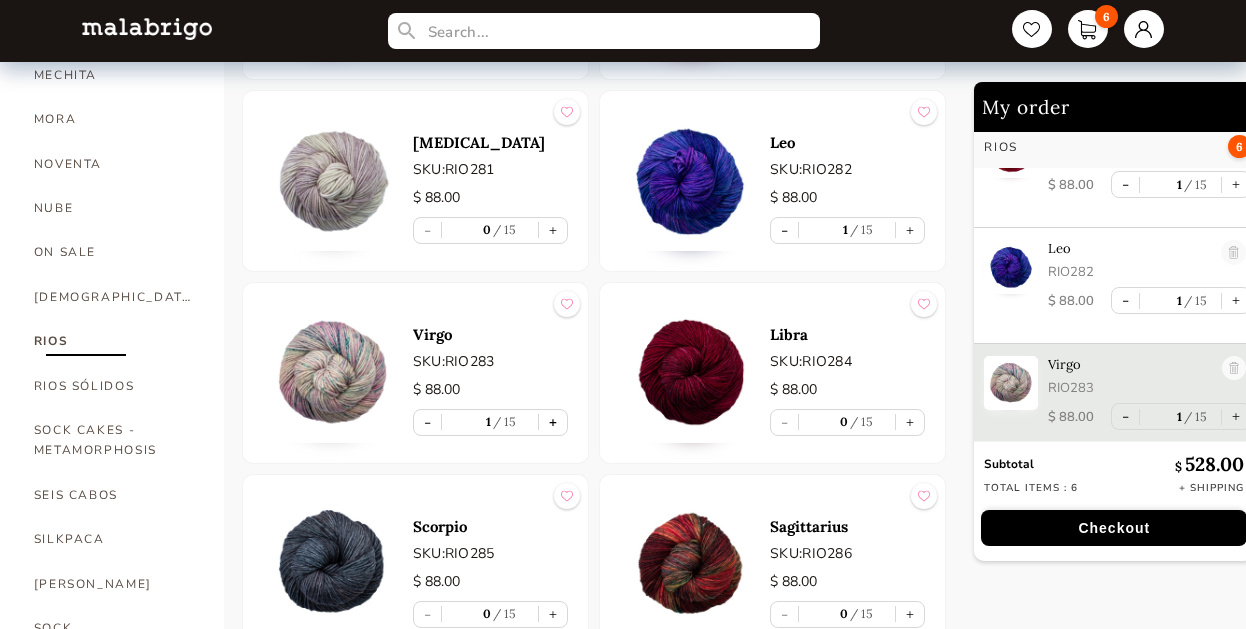 scroll, scrollTop: 405, scrollLeft: 0, axis: vertical 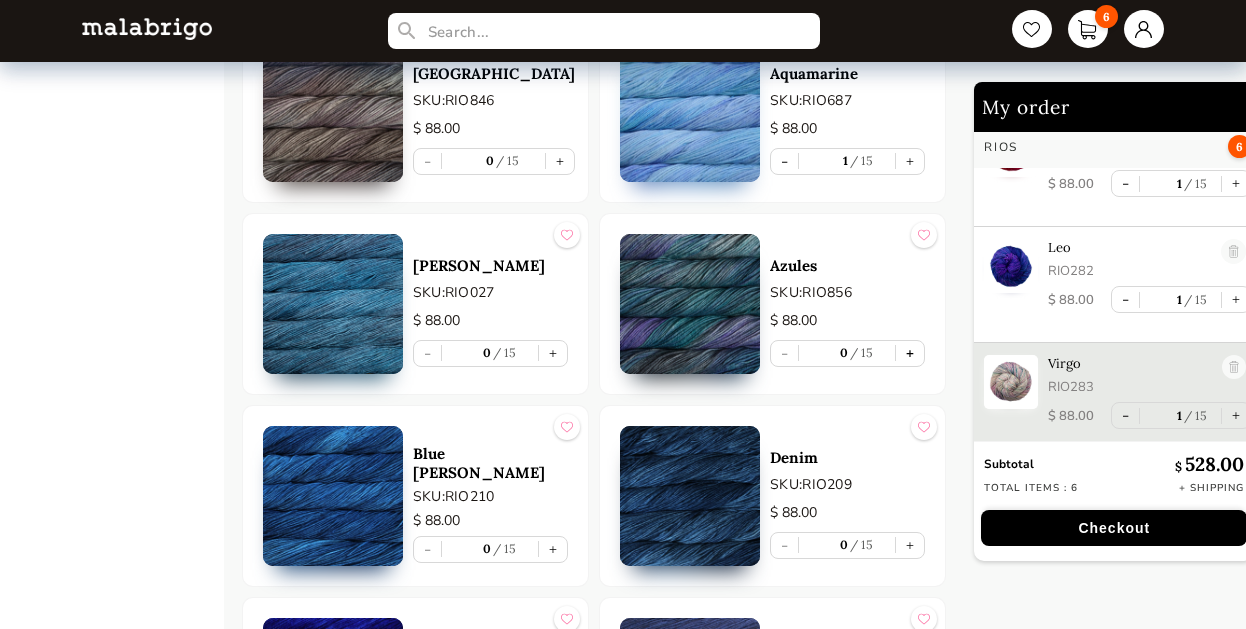 click on "+" at bounding box center (910, 353) 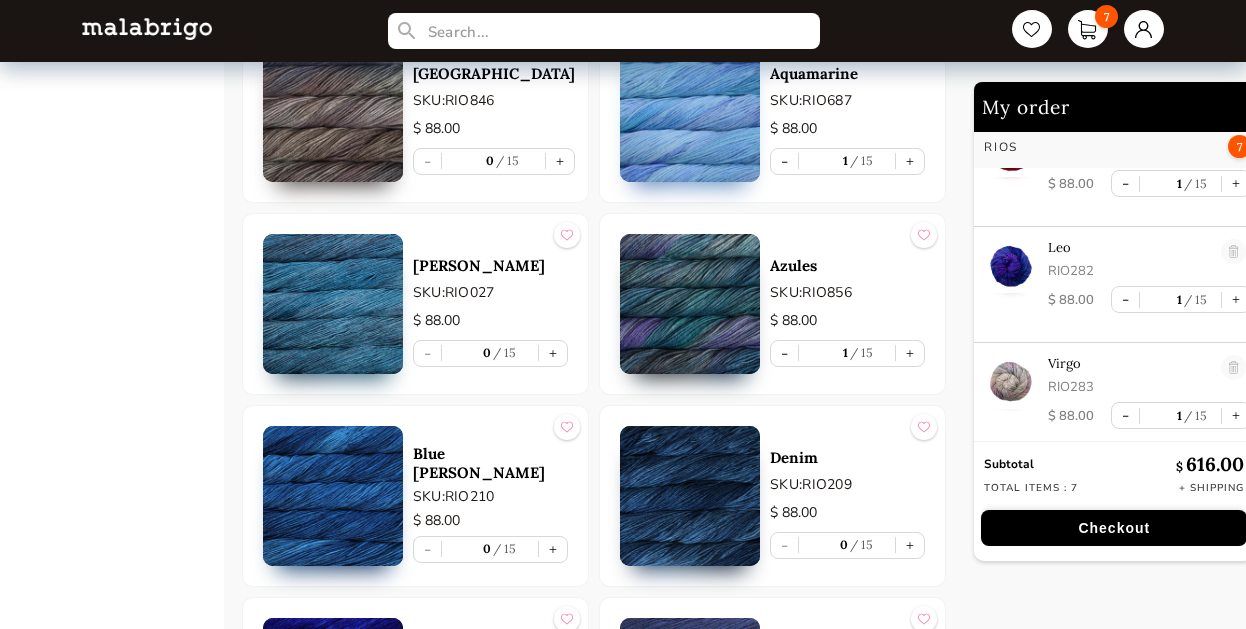 scroll, scrollTop: 530, scrollLeft: 0, axis: vertical 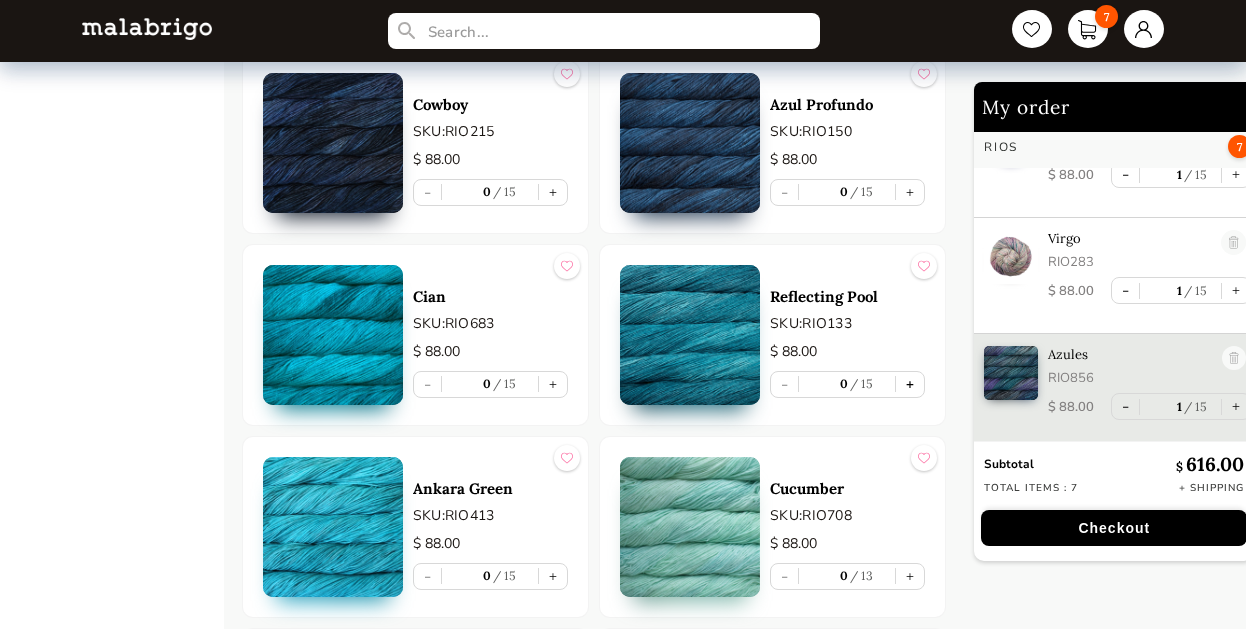 click on "+" at bounding box center (910, 384) 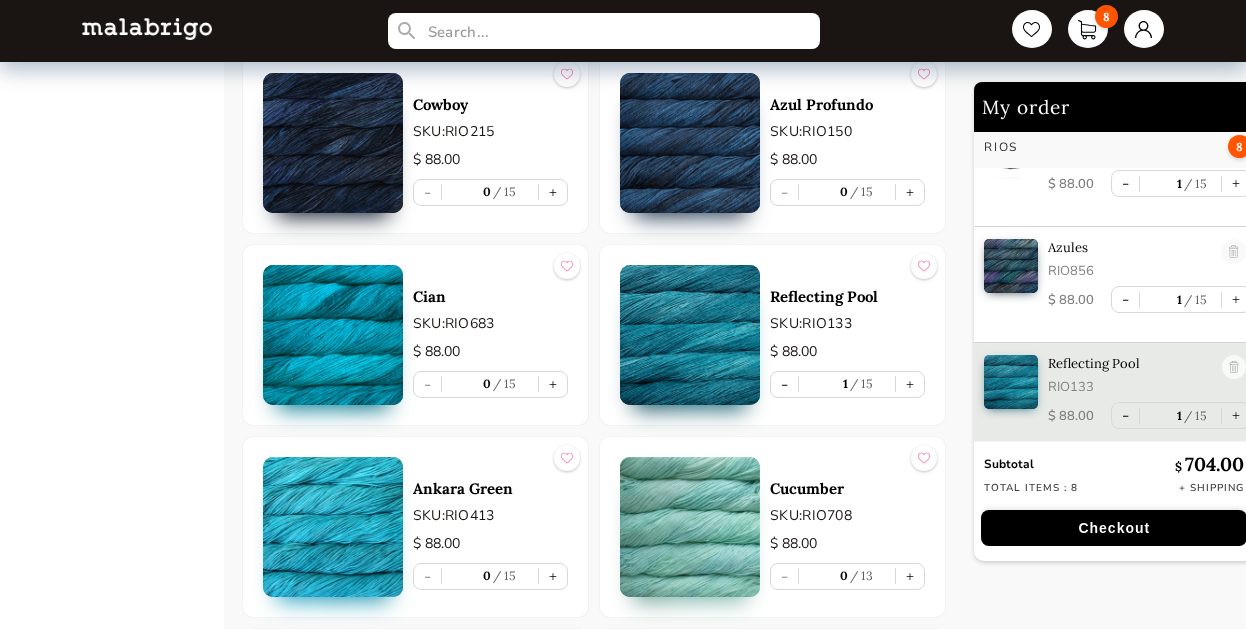 scroll, scrollTop: 637, scrollLeft: 0, axis: vertical 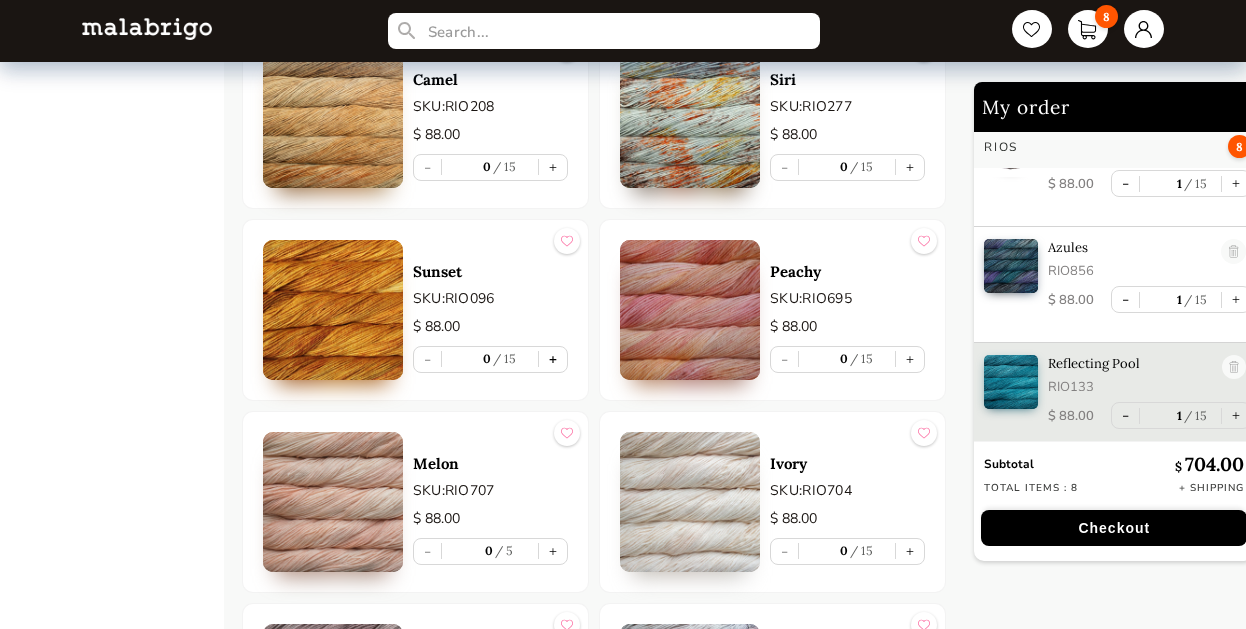 click on "+" at bounding box center (553, 359) 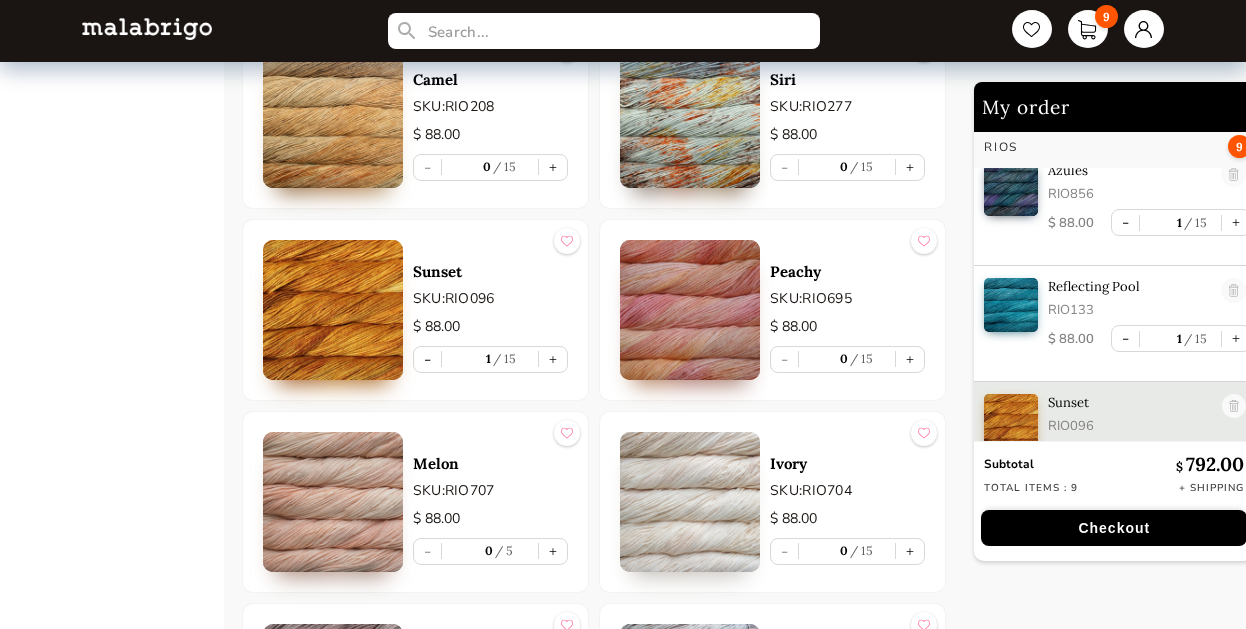 scroll, scrollTop: 762, scrollLeft: 0, axis: vertical 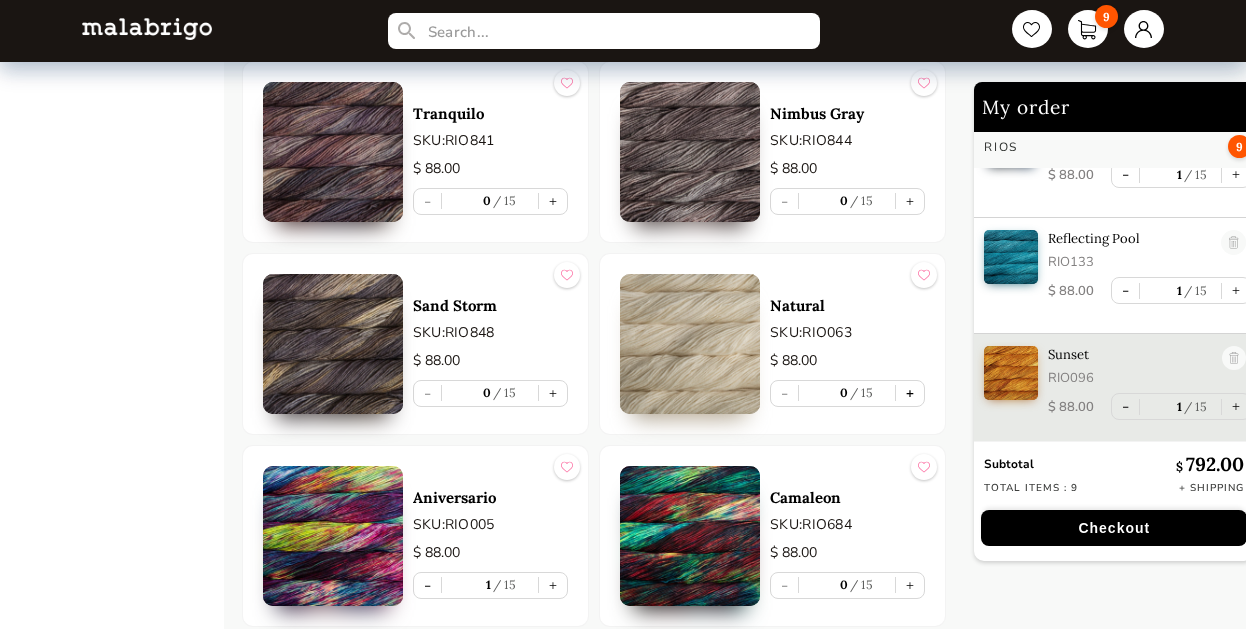 click on "+" at bounding box center [910, 393] 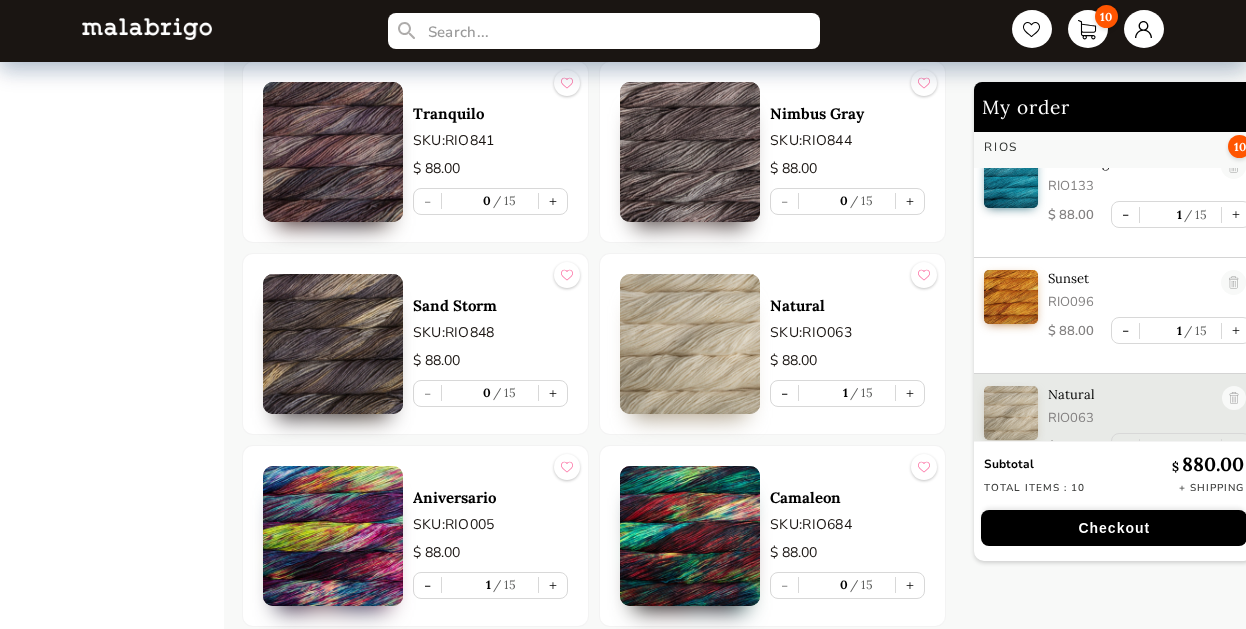 scroll, scrollTop: 881, scrollLeft: 0, axis: vertical 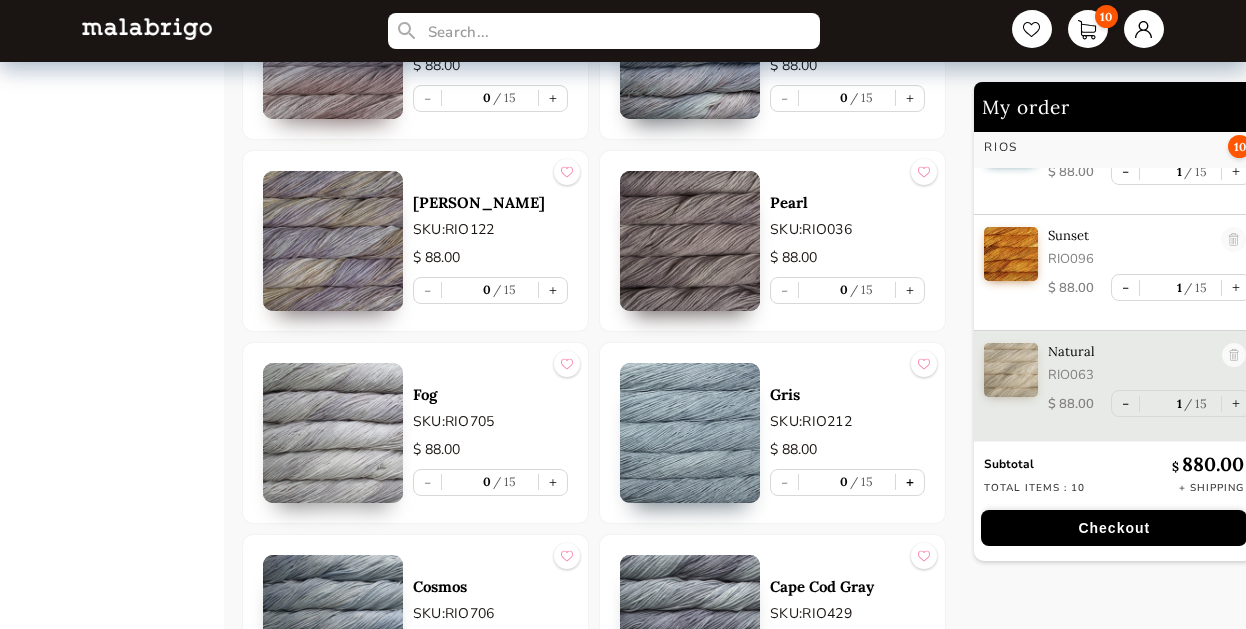 click on "+" at bounding box center [910, 482] 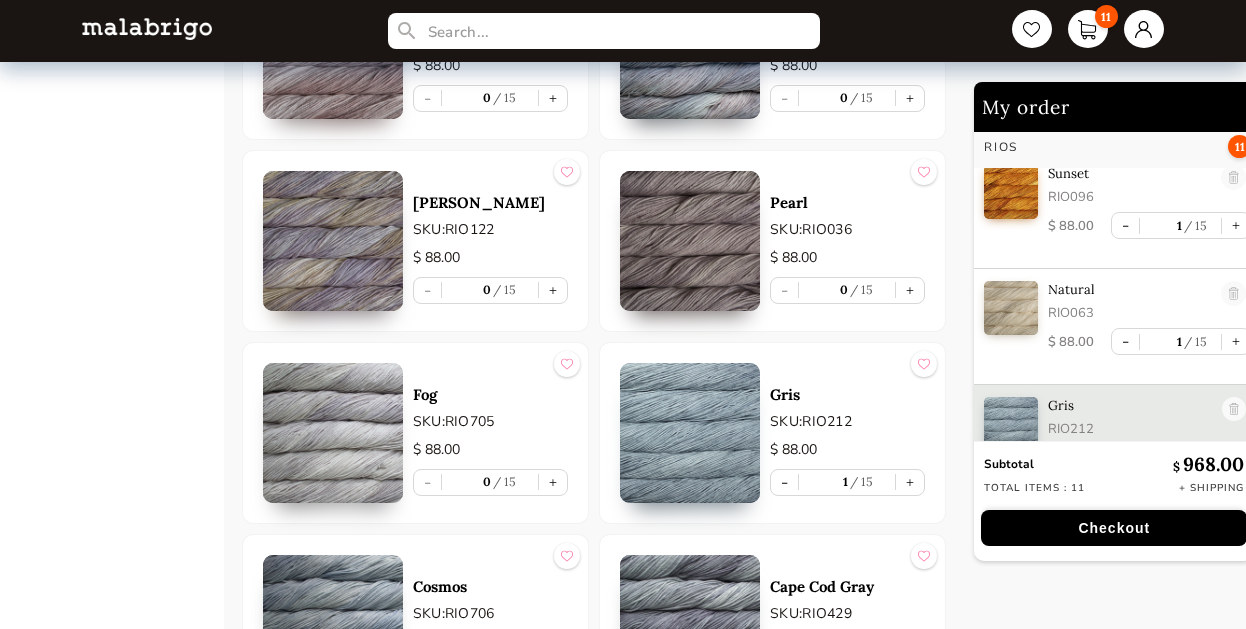 scroll, scrollTop: 994, scrollLeft: 0, axis: vertical 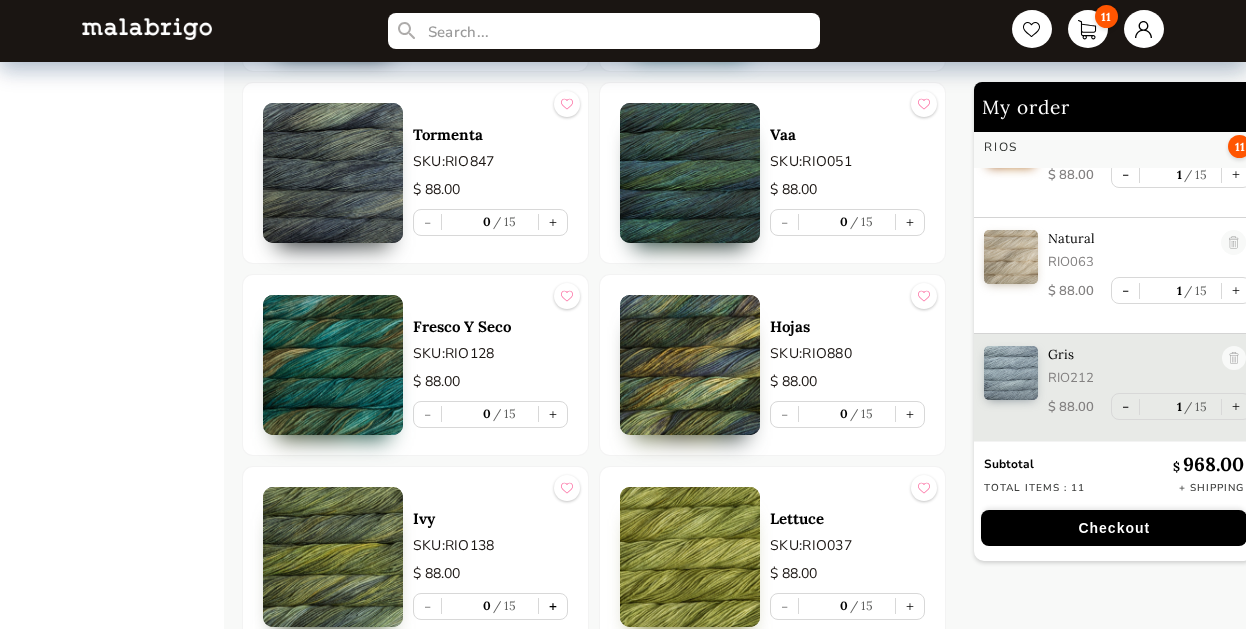 click on "+" at bounding box center [553, 606] 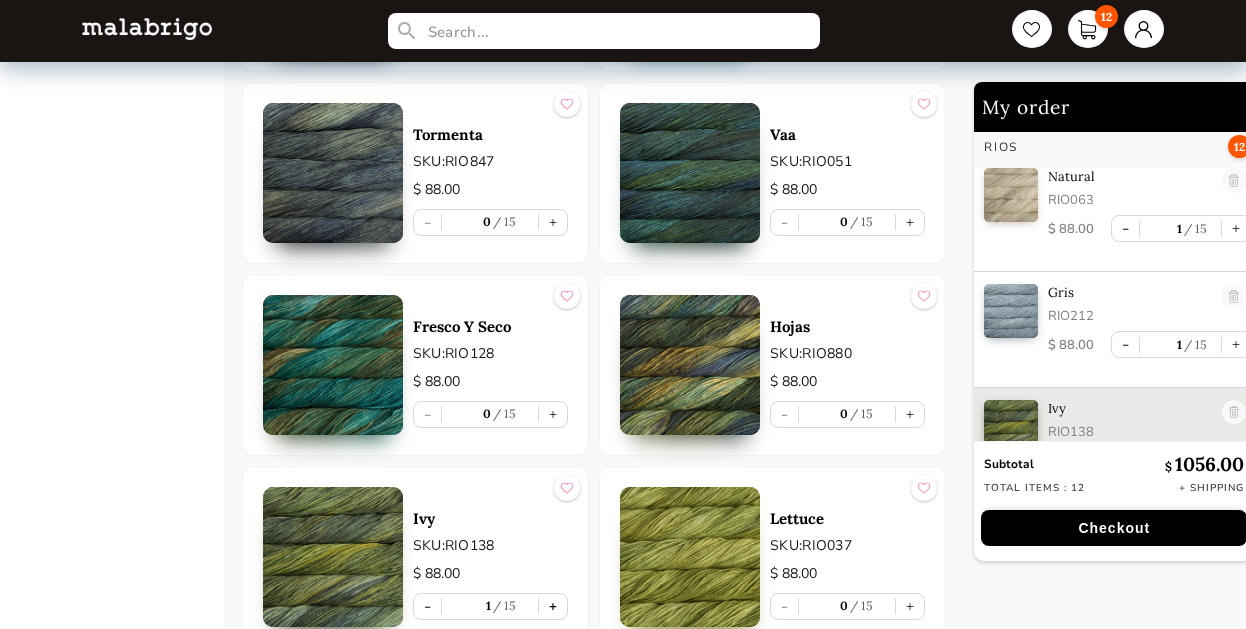 scroll, scrollTop: 1102, scrollLeft: 0, axis: vertical 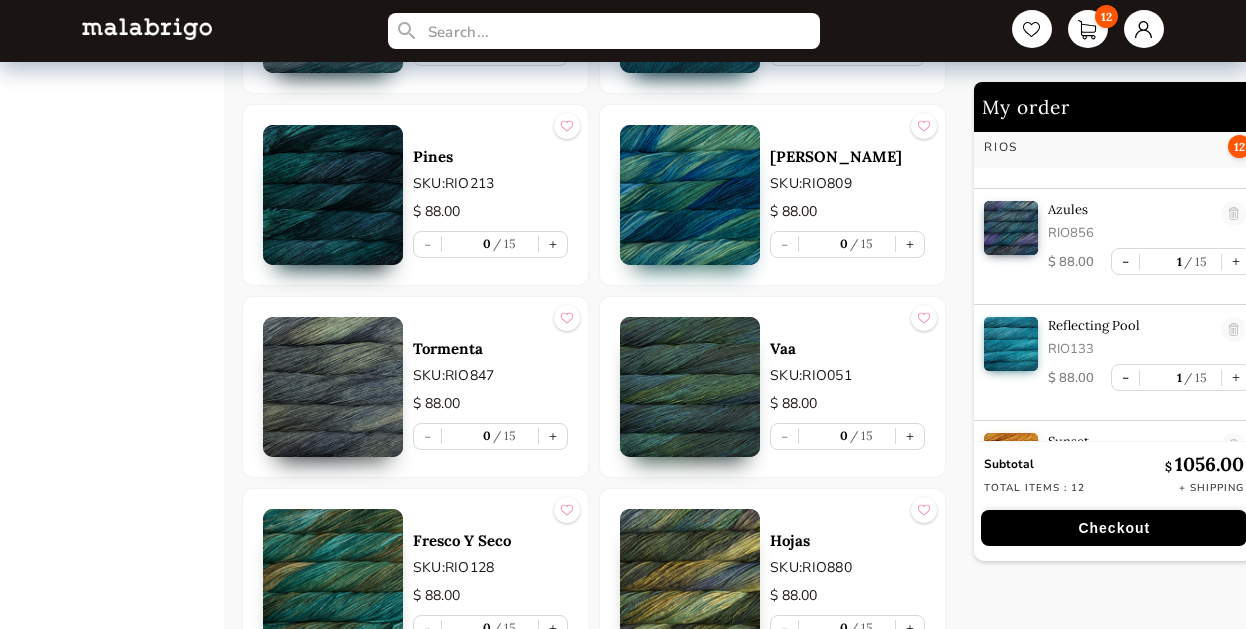 click on "Checkout" at bounding box center [1114, 528] 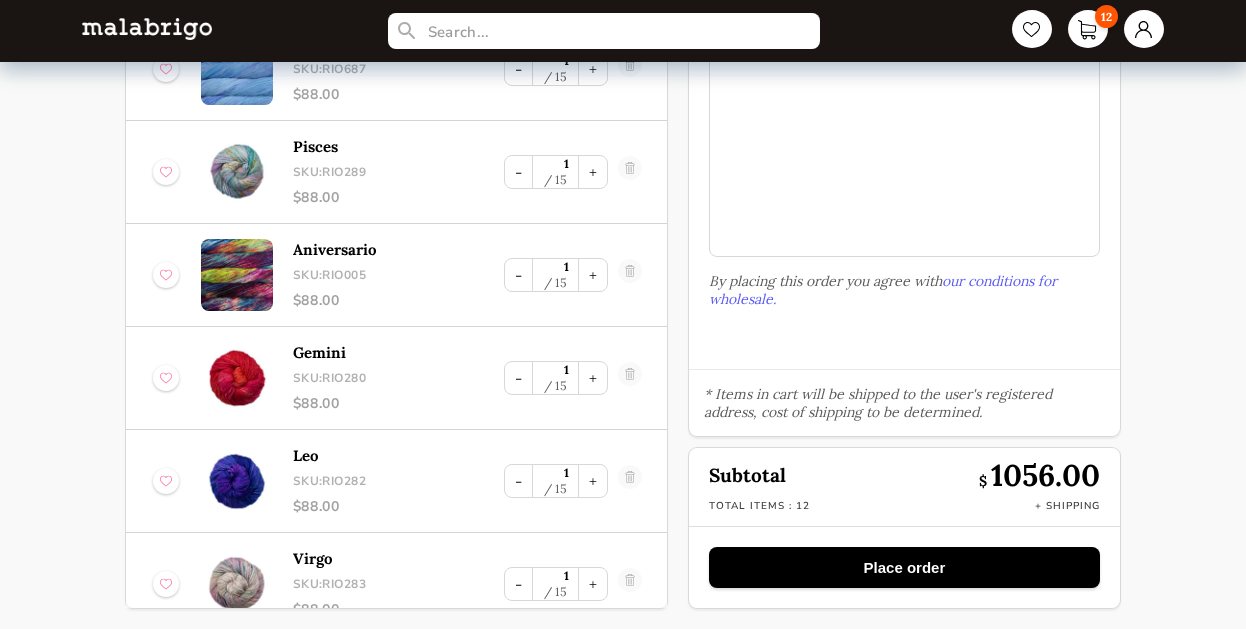 scroll, scrollTop: 190, scrollLeft: 0, axis: vertical 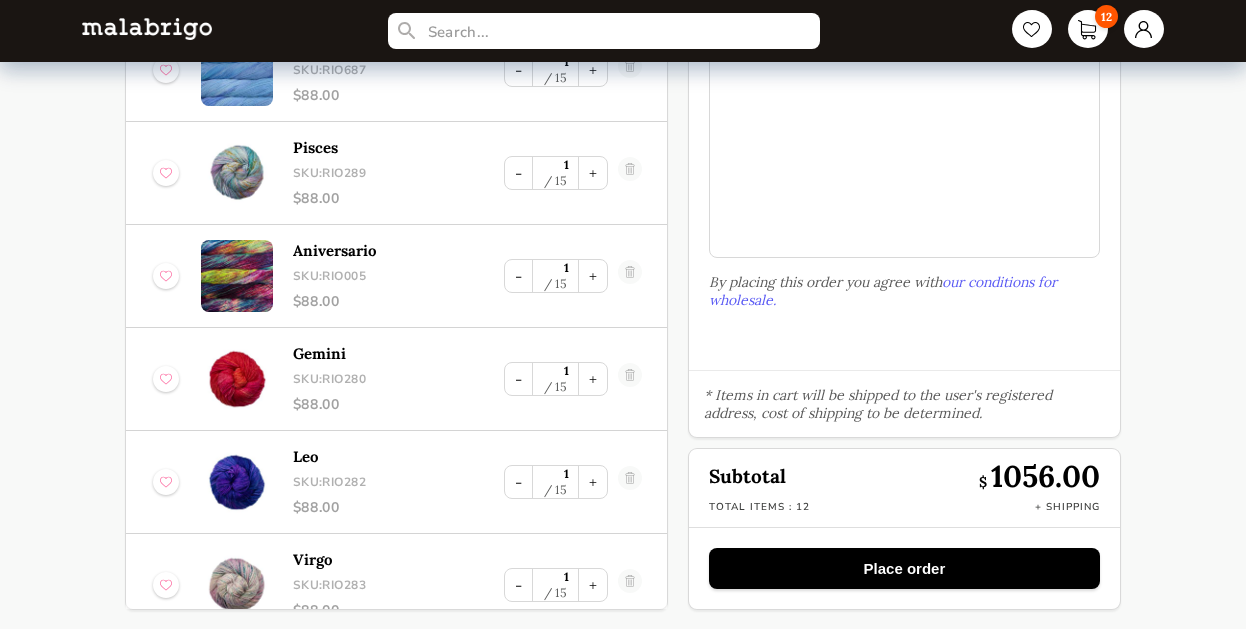 click on "Place order" at bounding box center [905, 568] 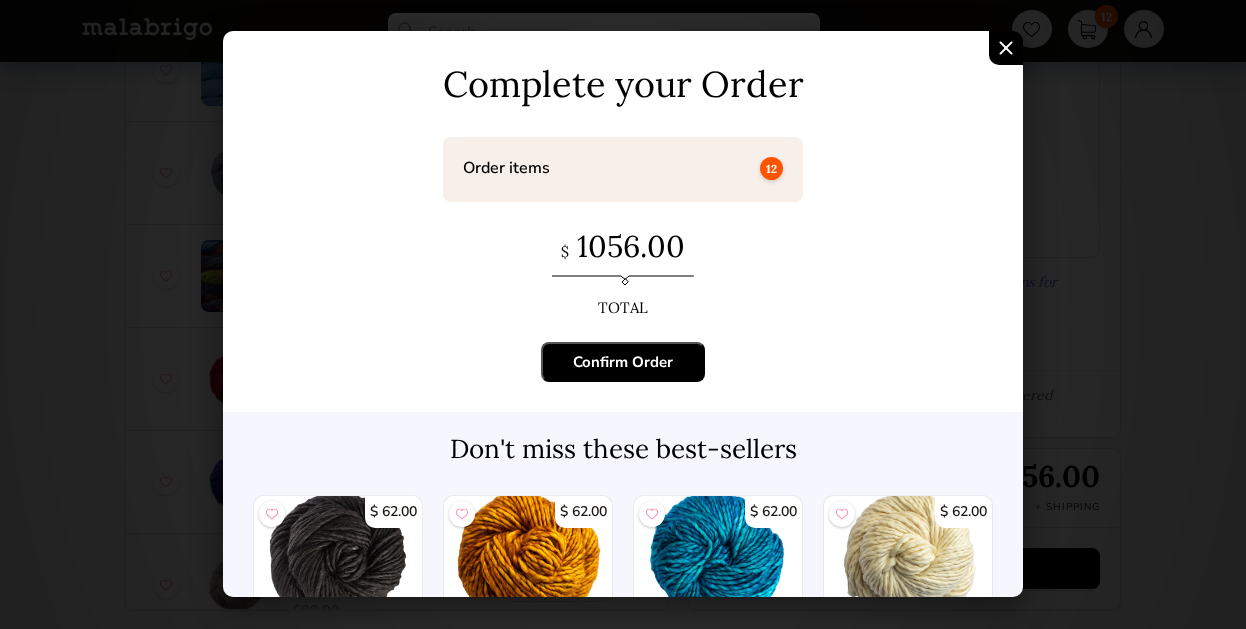 click on "Confirm Order" at bounding box center [623, 362] 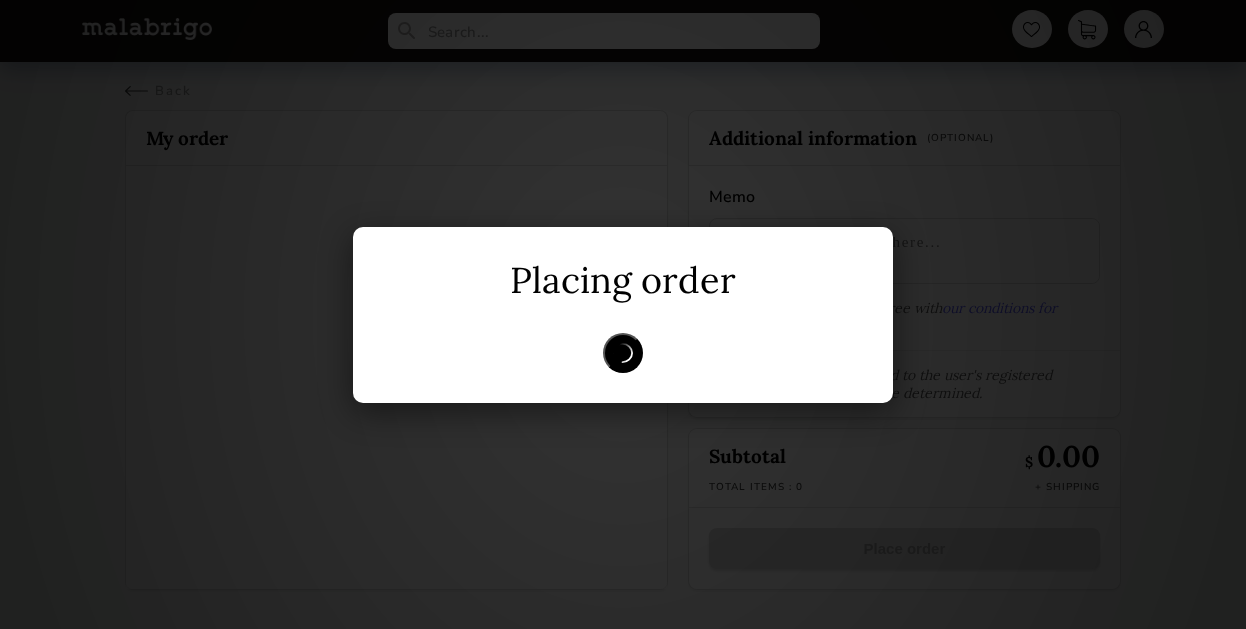 scroll, scrollTop: 0, scrollLeft: 0, axis: both 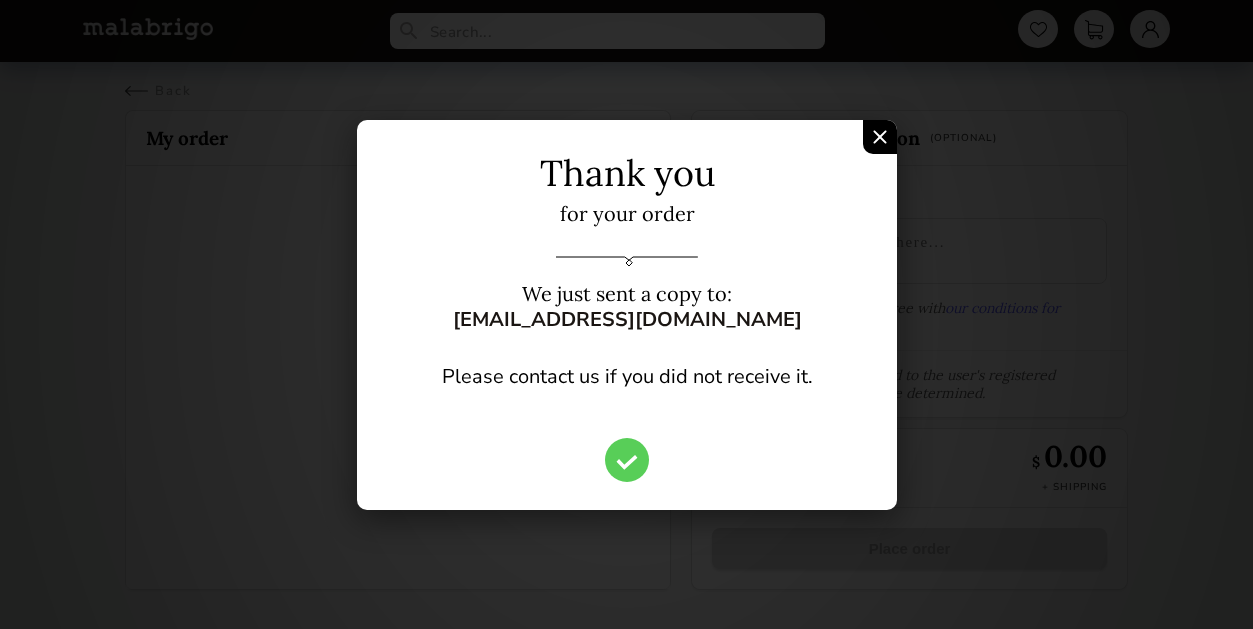 click on "Thank you for your order We just sent a copy to:  stephanie_hein@yahoo.com Please contact us if you did not receive it." at bounding box center (626, 314) 